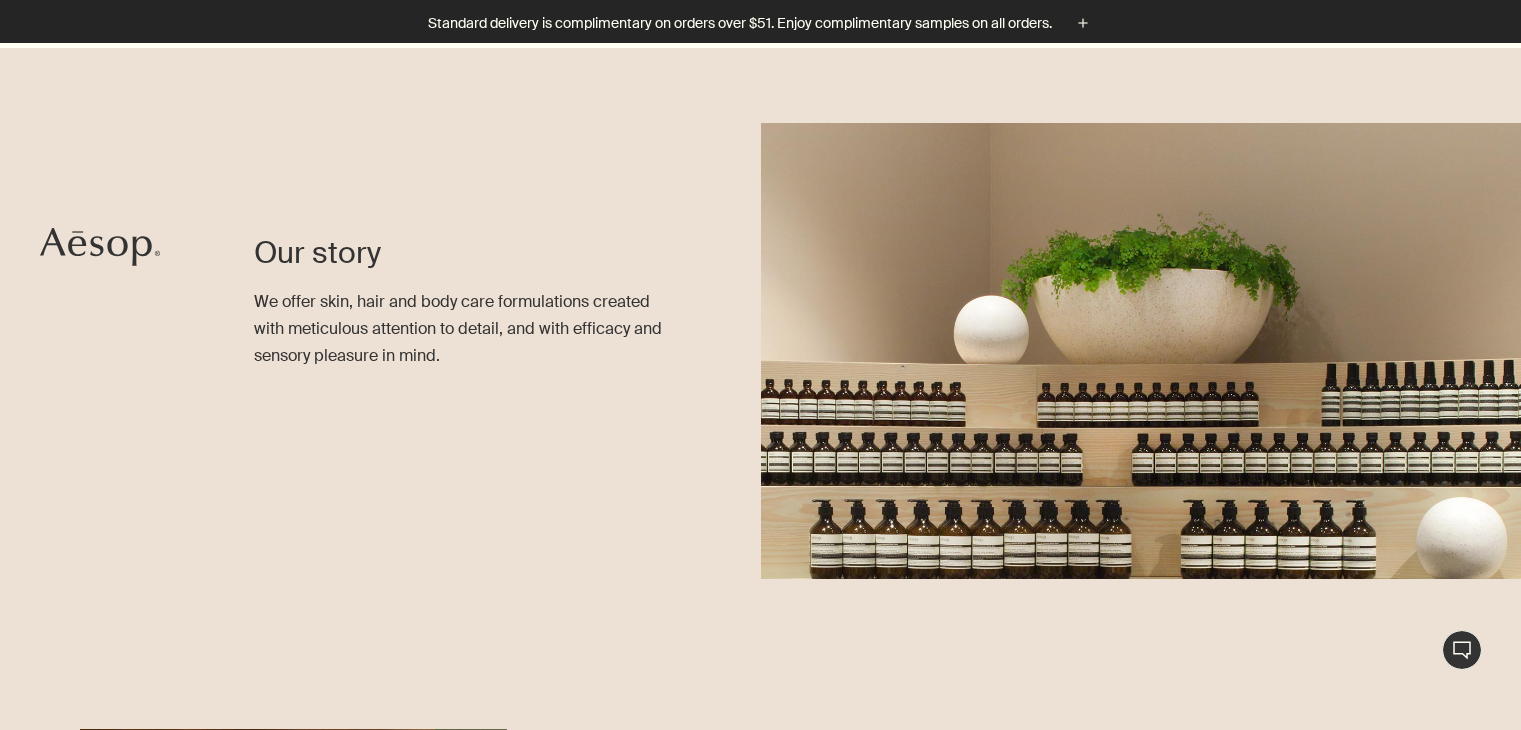 scroll, scrollTop: 724, scrollLeft: 0, axis: vertical 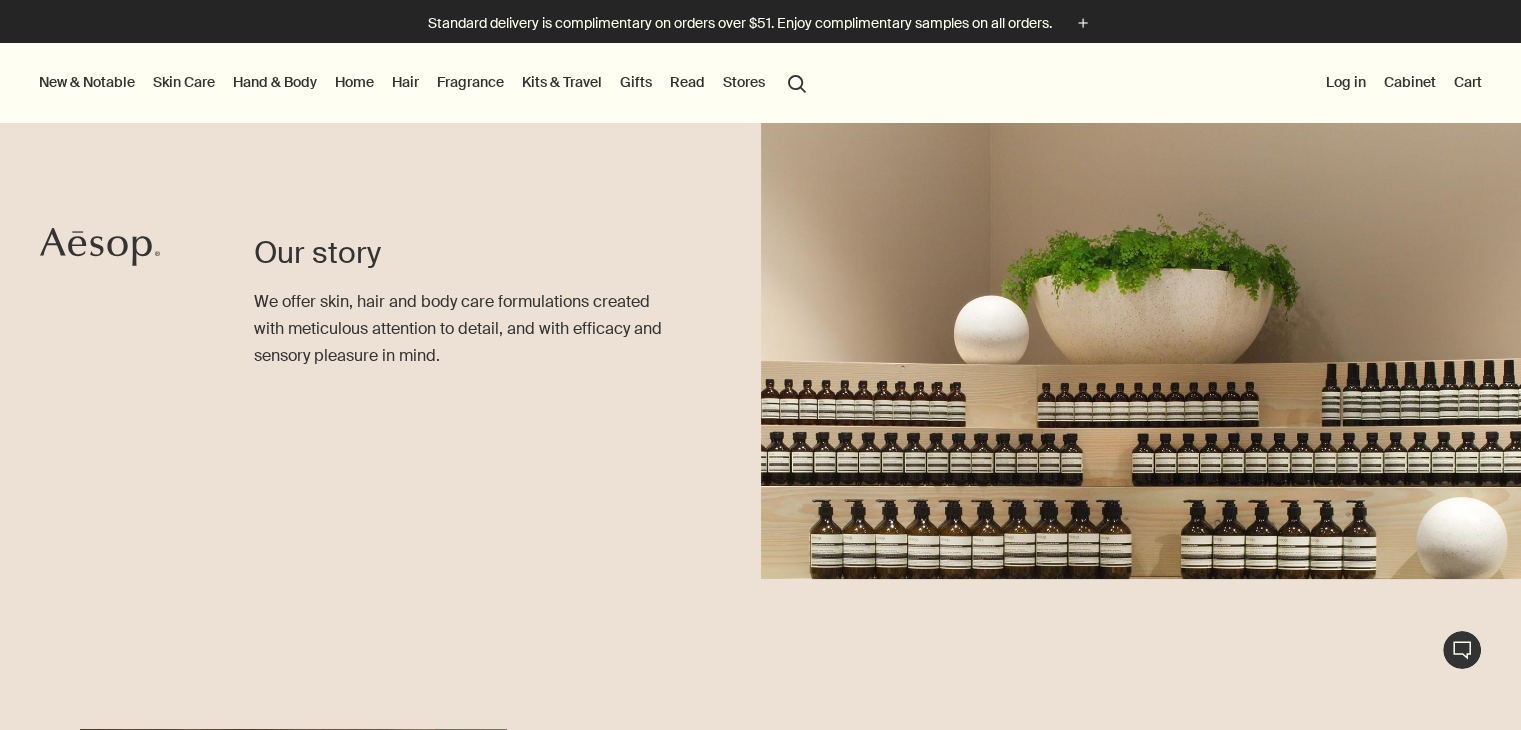 click on "Hair" at bounding box center (405, 82) 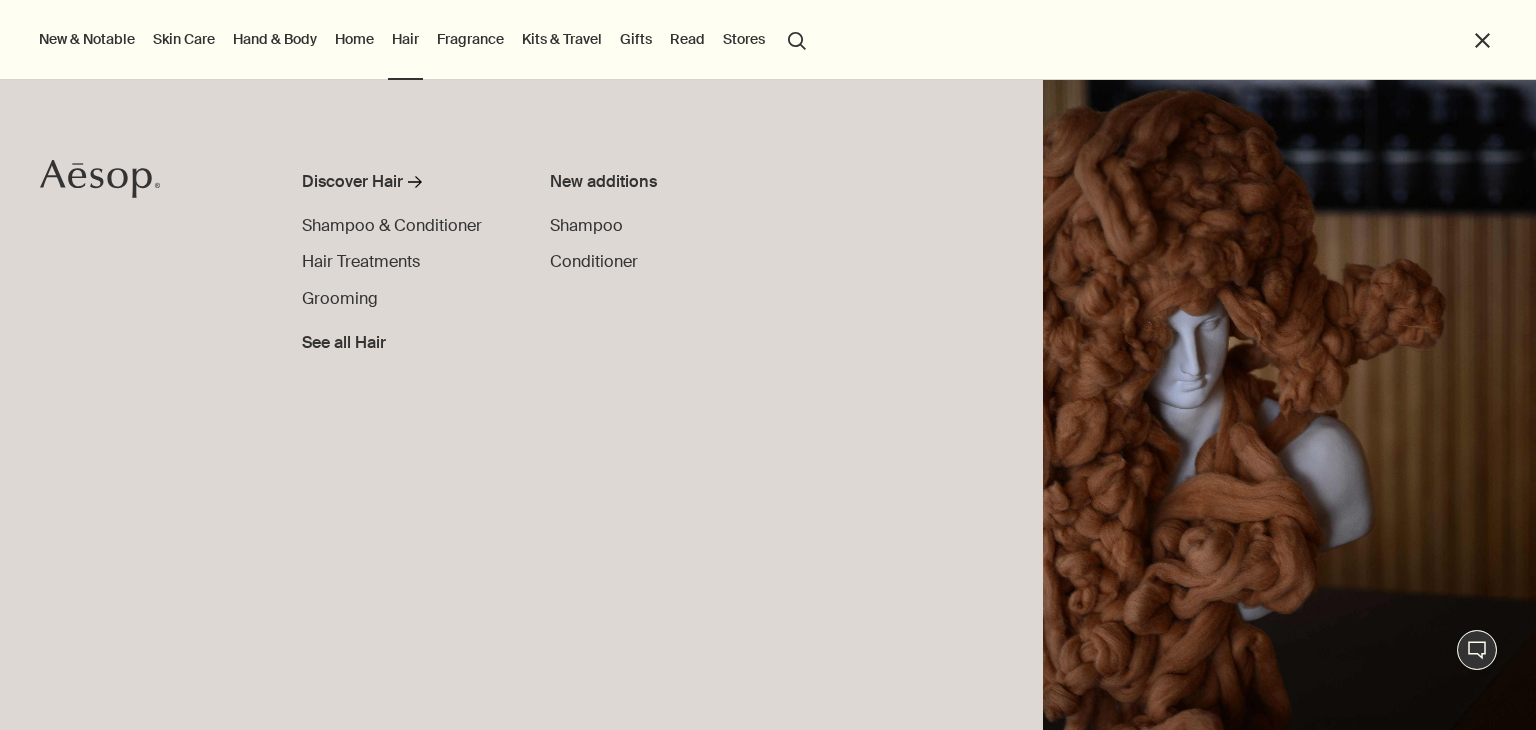 click on "Hand & Body" at bounding box center (275, 39) 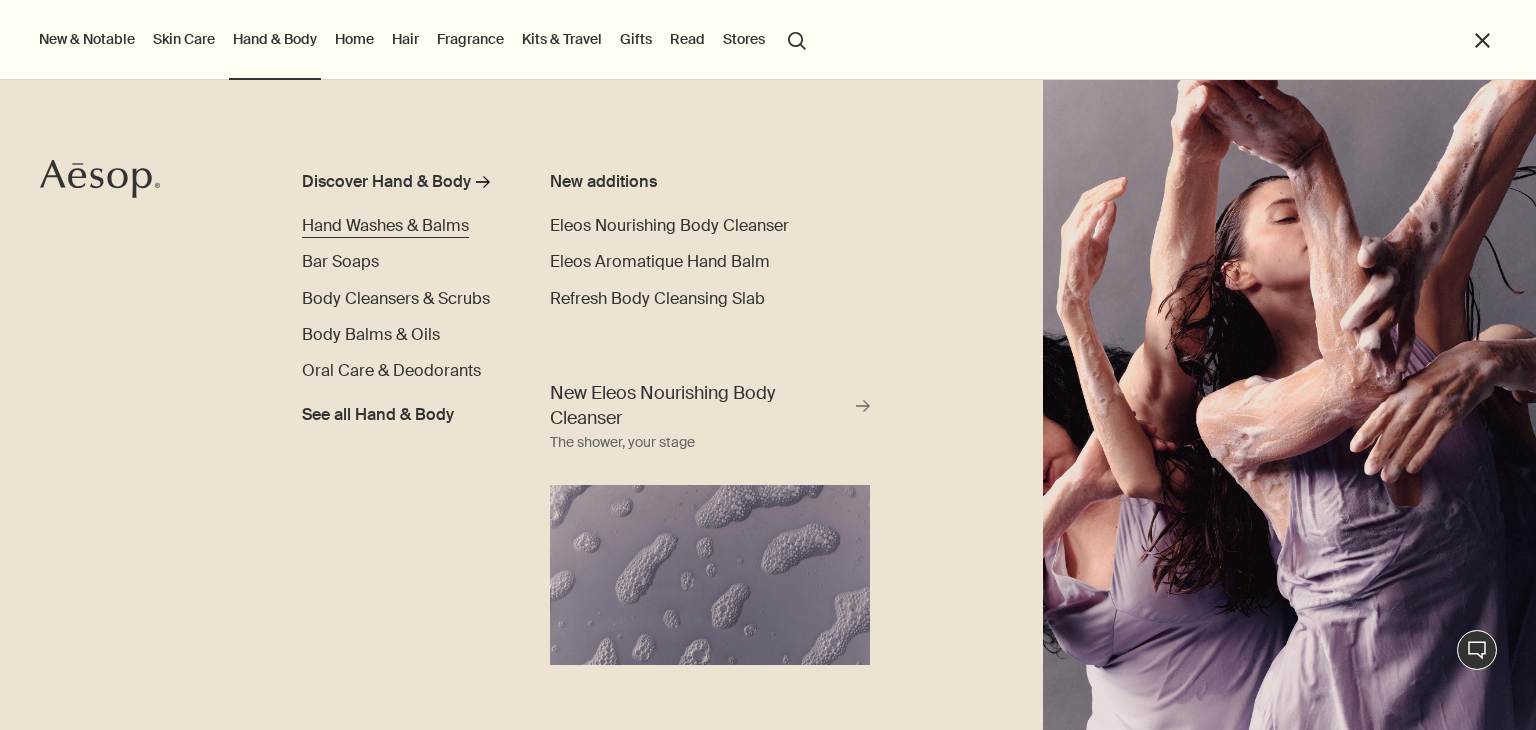 click on "Hand Washes & Balms" at bounding box center (385, 225) 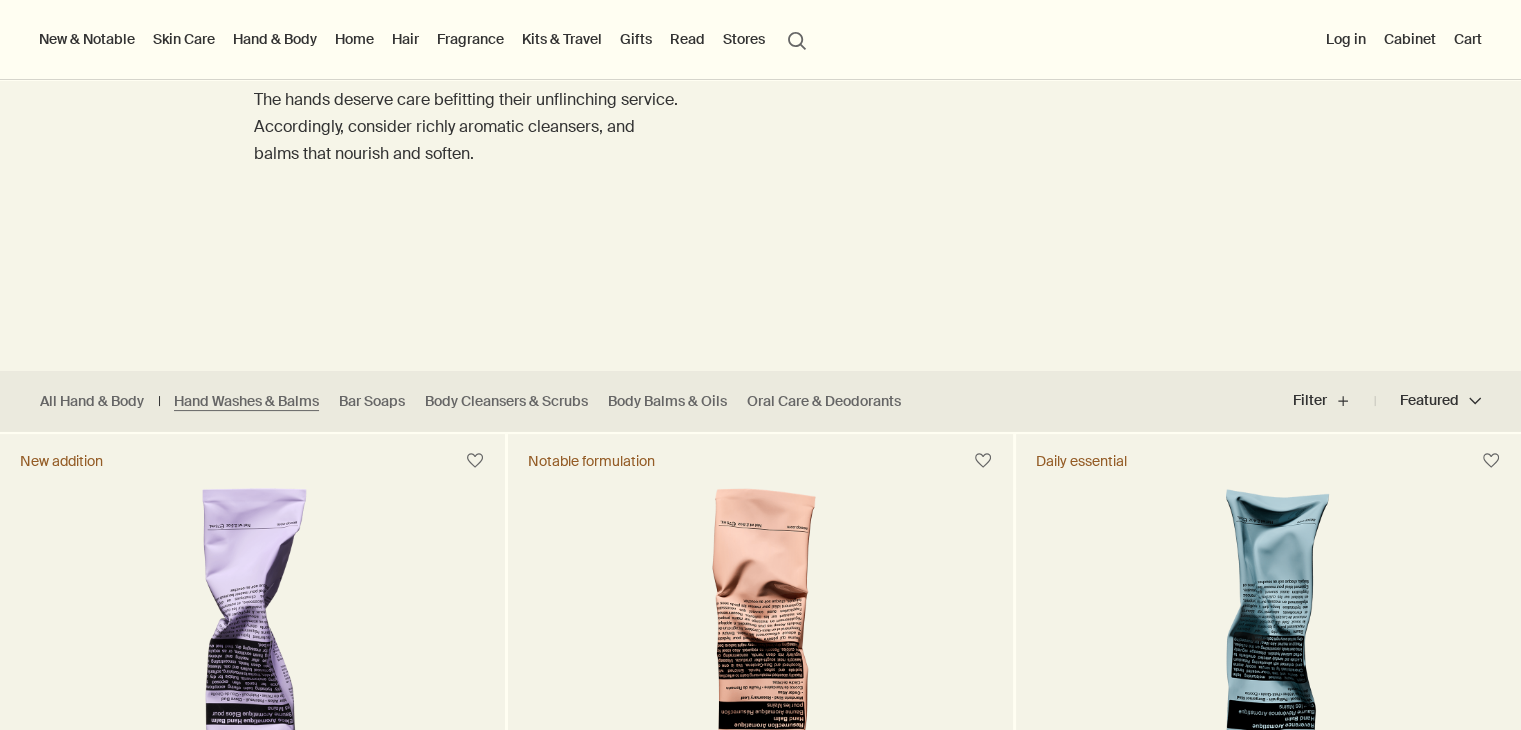 scroll, scrollTop: 0, scrollLeft: 0, axis: both 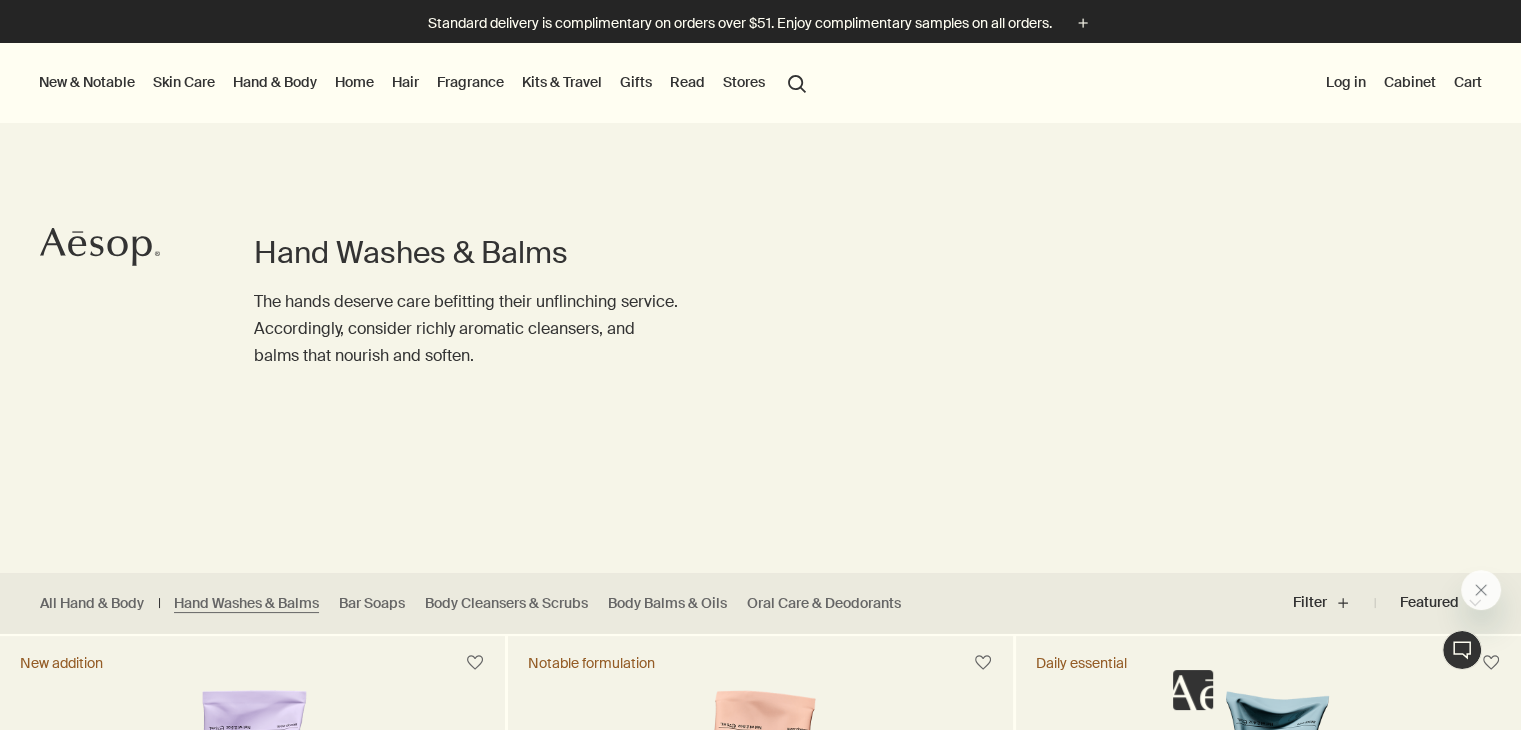 click on "Kits & Travel" at bounding box center (562, 82) 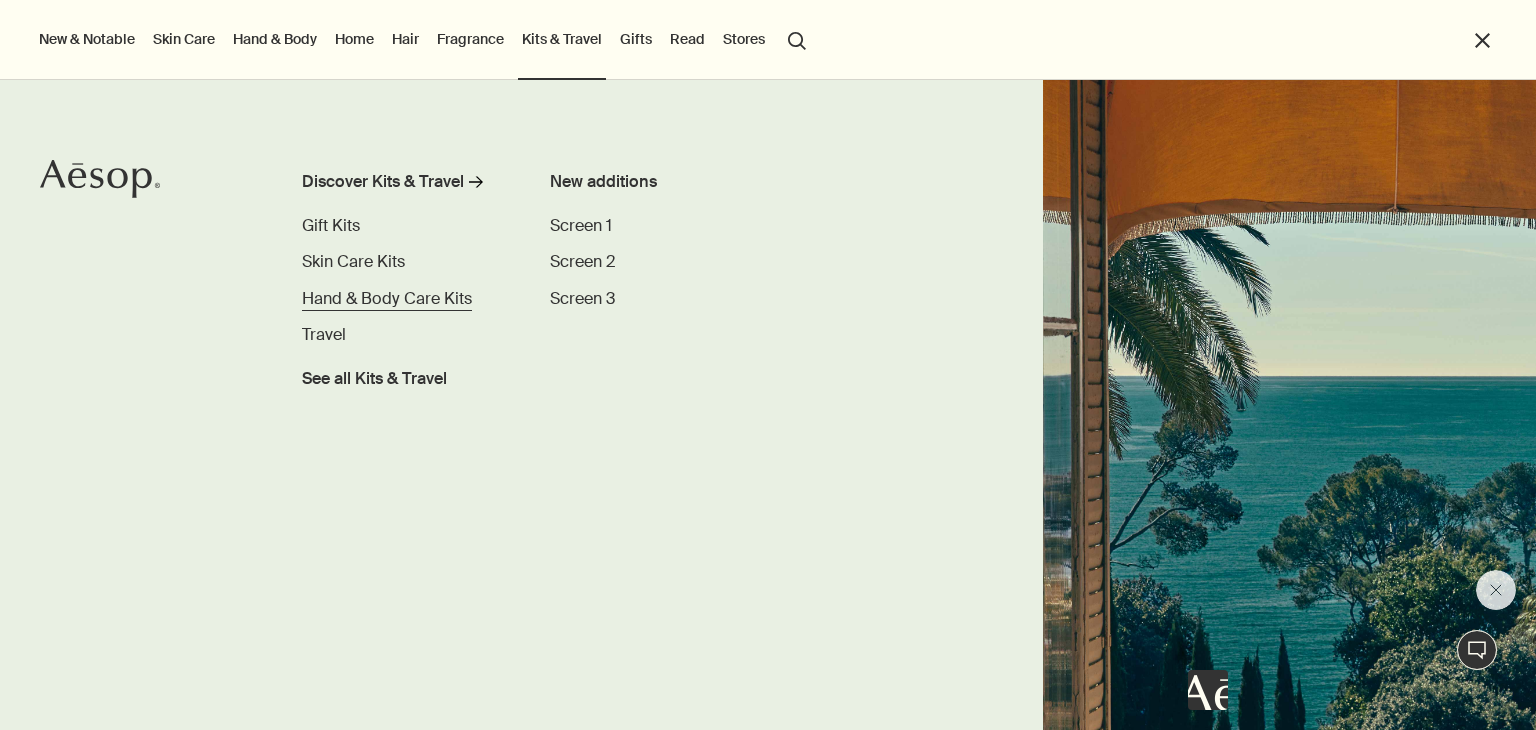 click on "Hand & Body Care Kits" at bounding box center [387, 298] 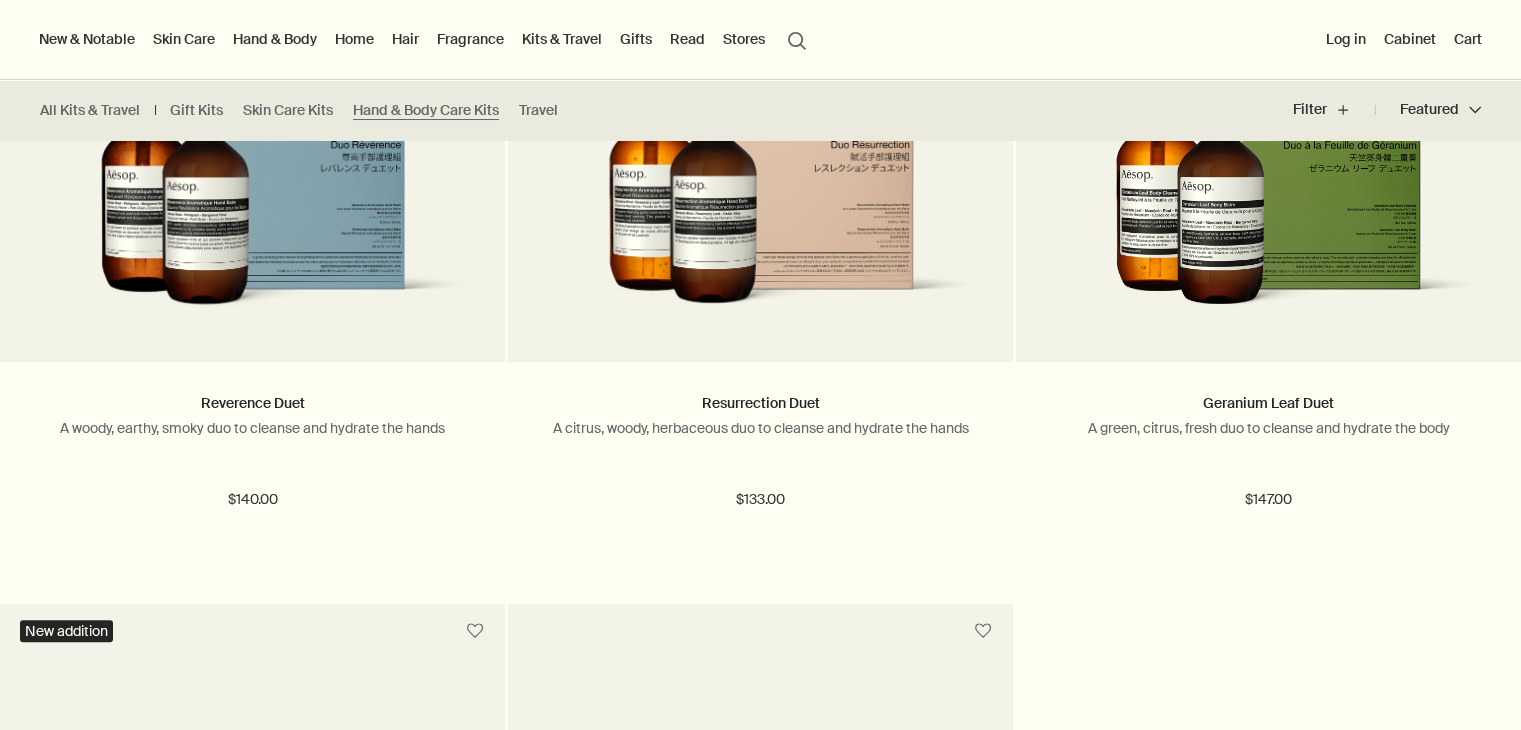 scroll, scrollTop: 728, scrollLeft: 0, axis: vertical 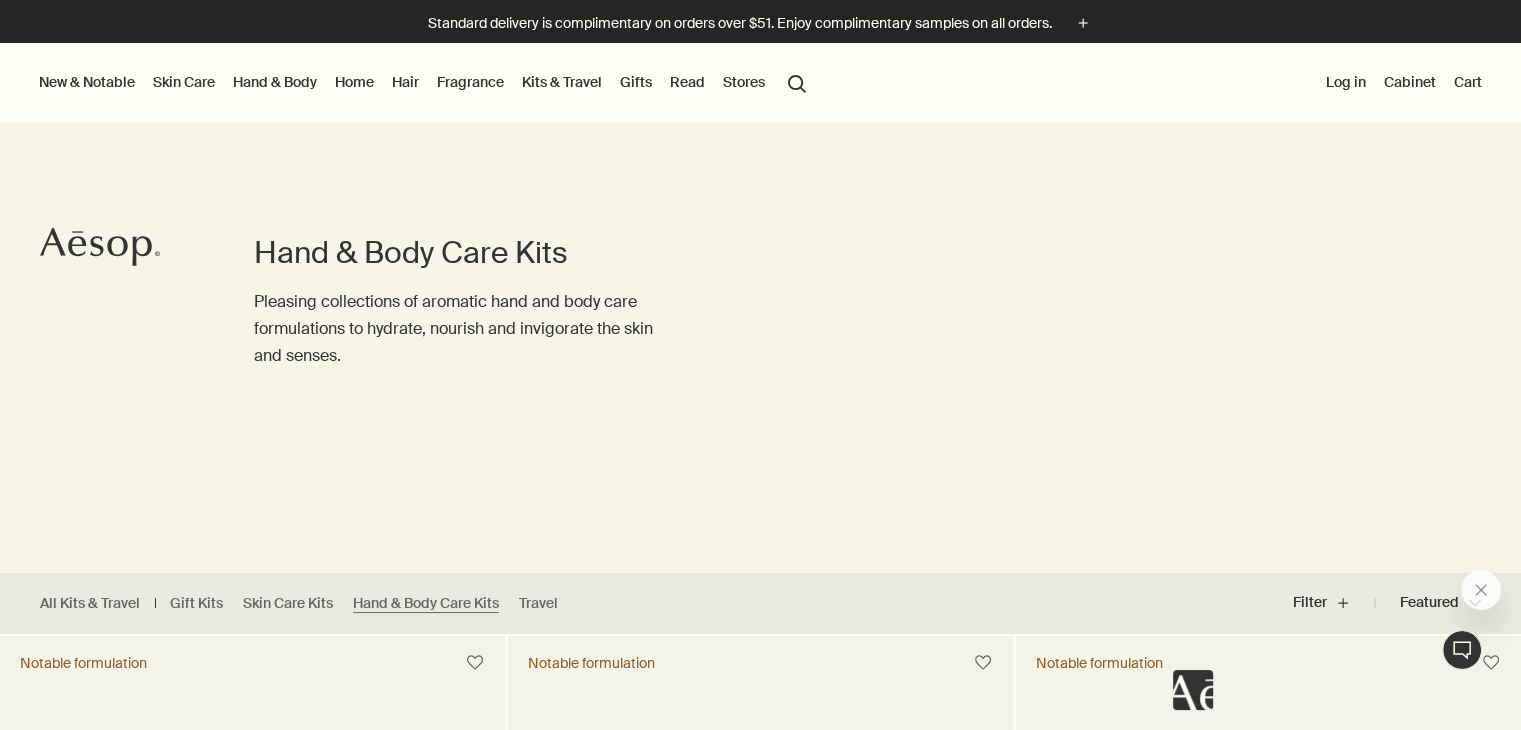 click on "Fragrance" at bounding box center [470, 82] 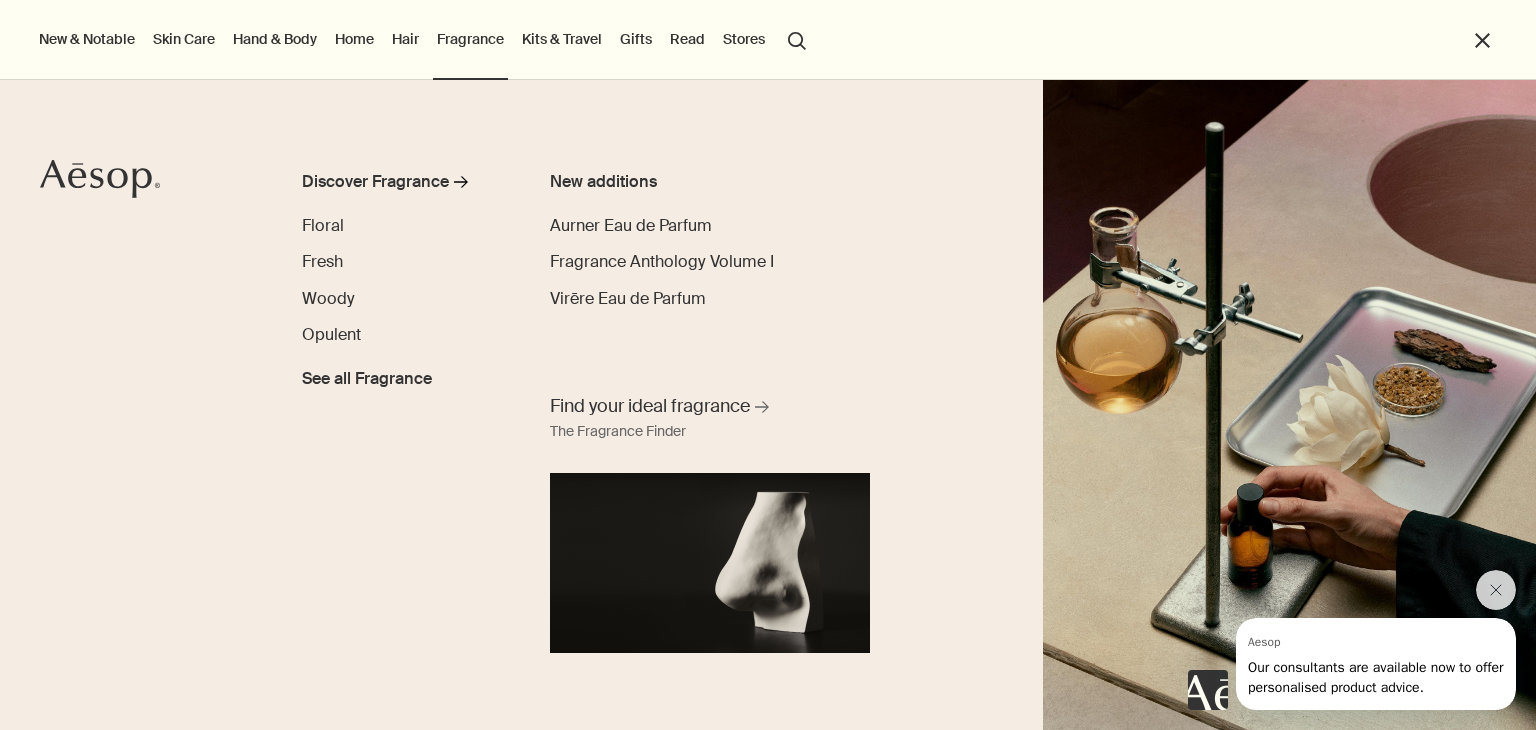 click on "Home" at bounding box center (354, 39) 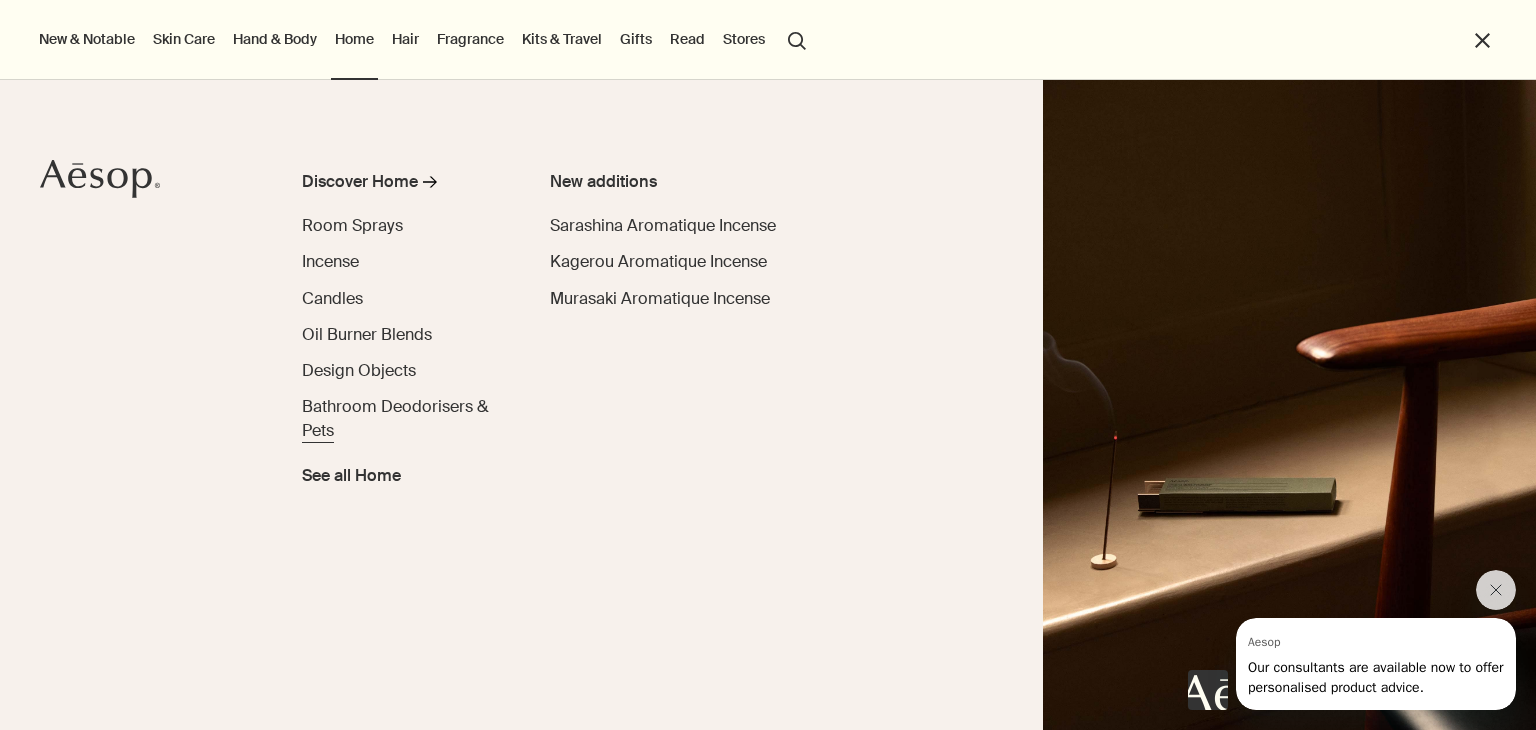 click on "Bathroom Deodorisers & Pets" at bounding box center [395, 418] 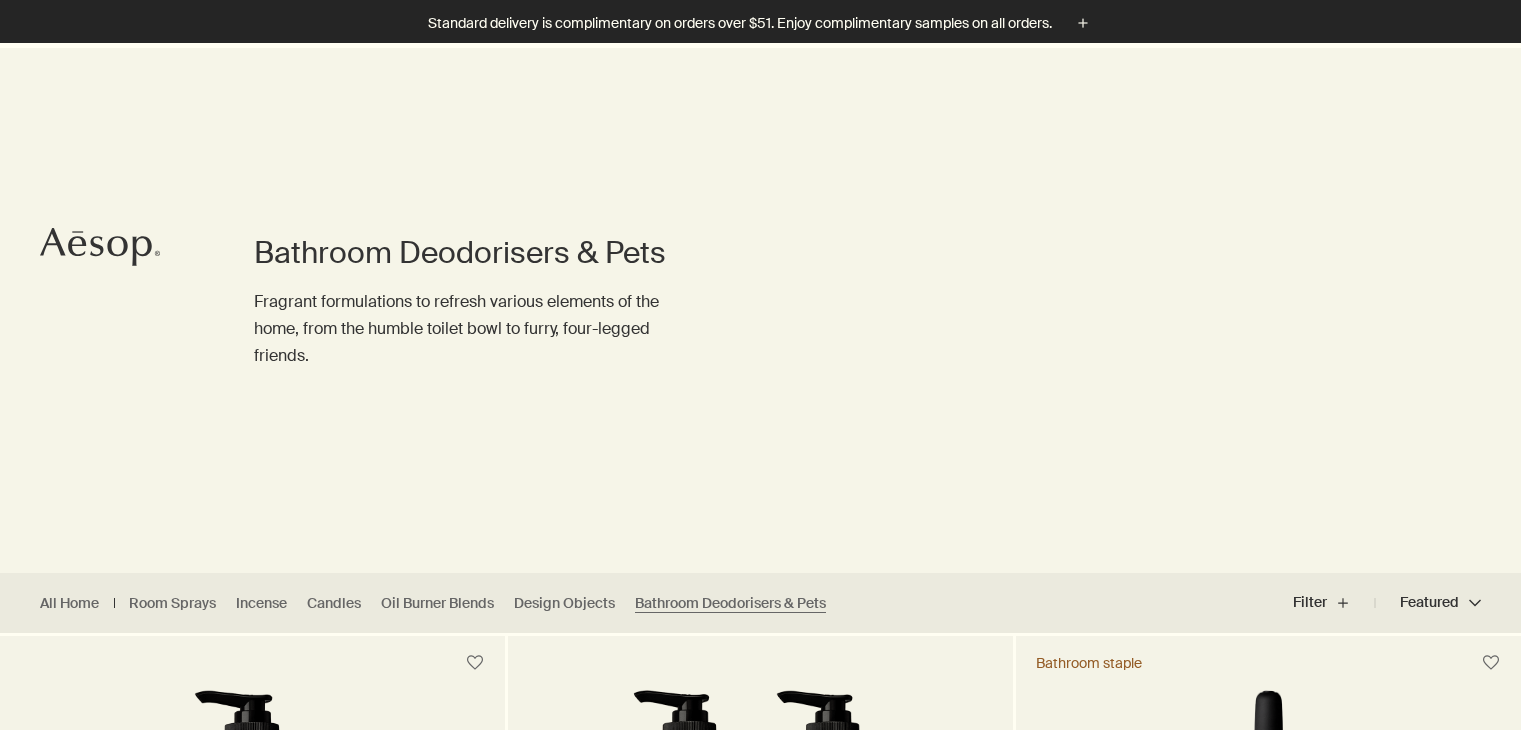 scroll, scrollTop: 540, scrollLeft: 0, axis: vertical 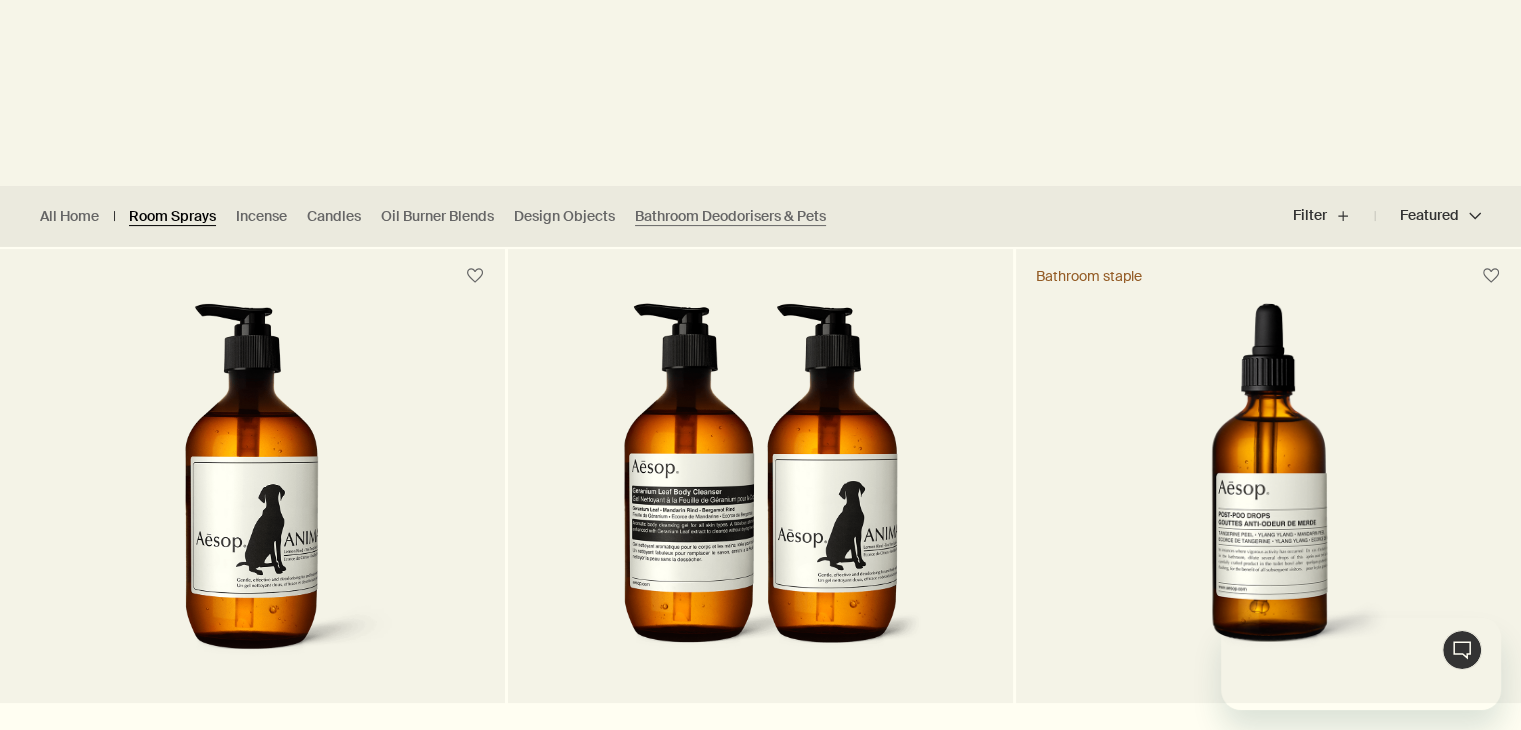 click on "Room Sprays" at bounding box center [172, 216] 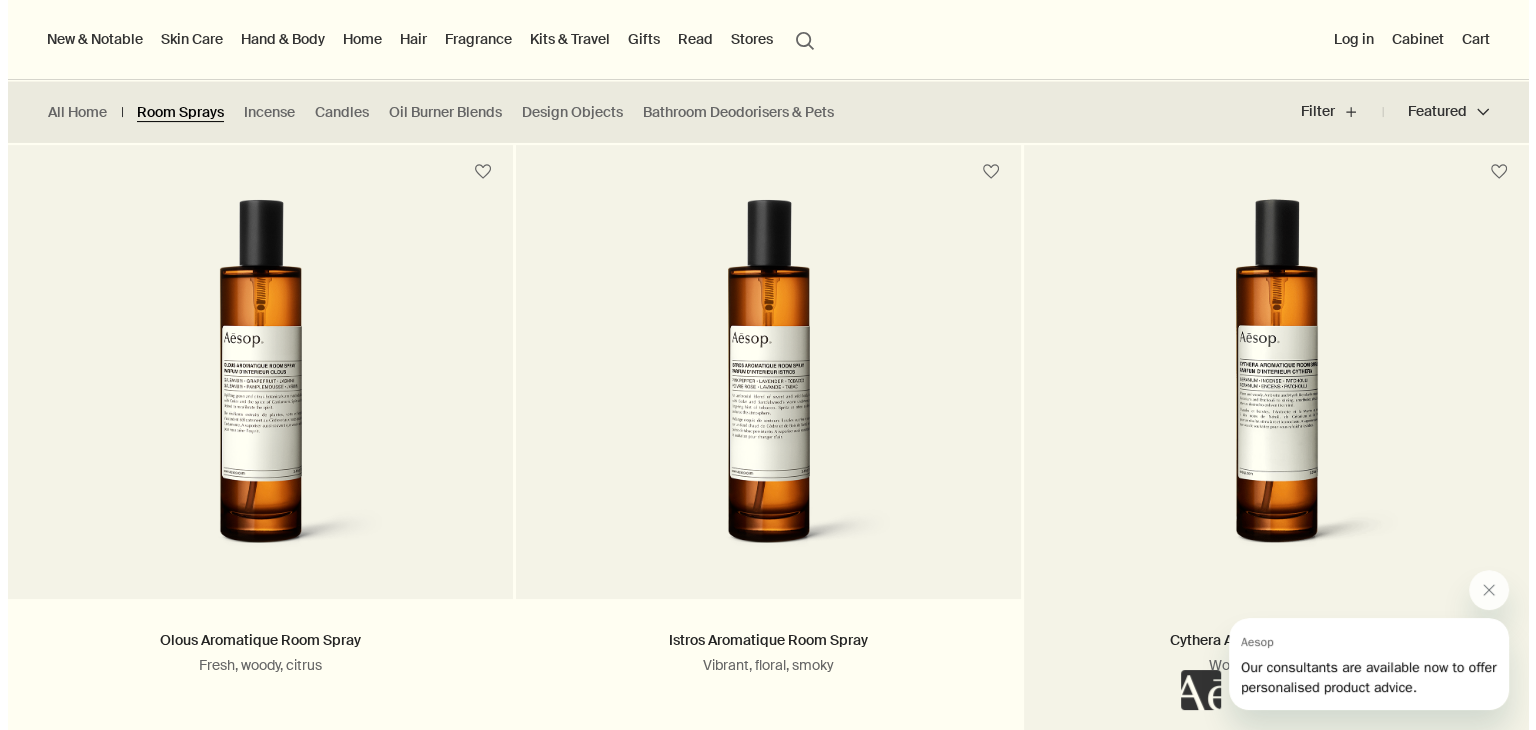 scroll, scrollTop: 466, scrollLeft: 0, axis: vertical 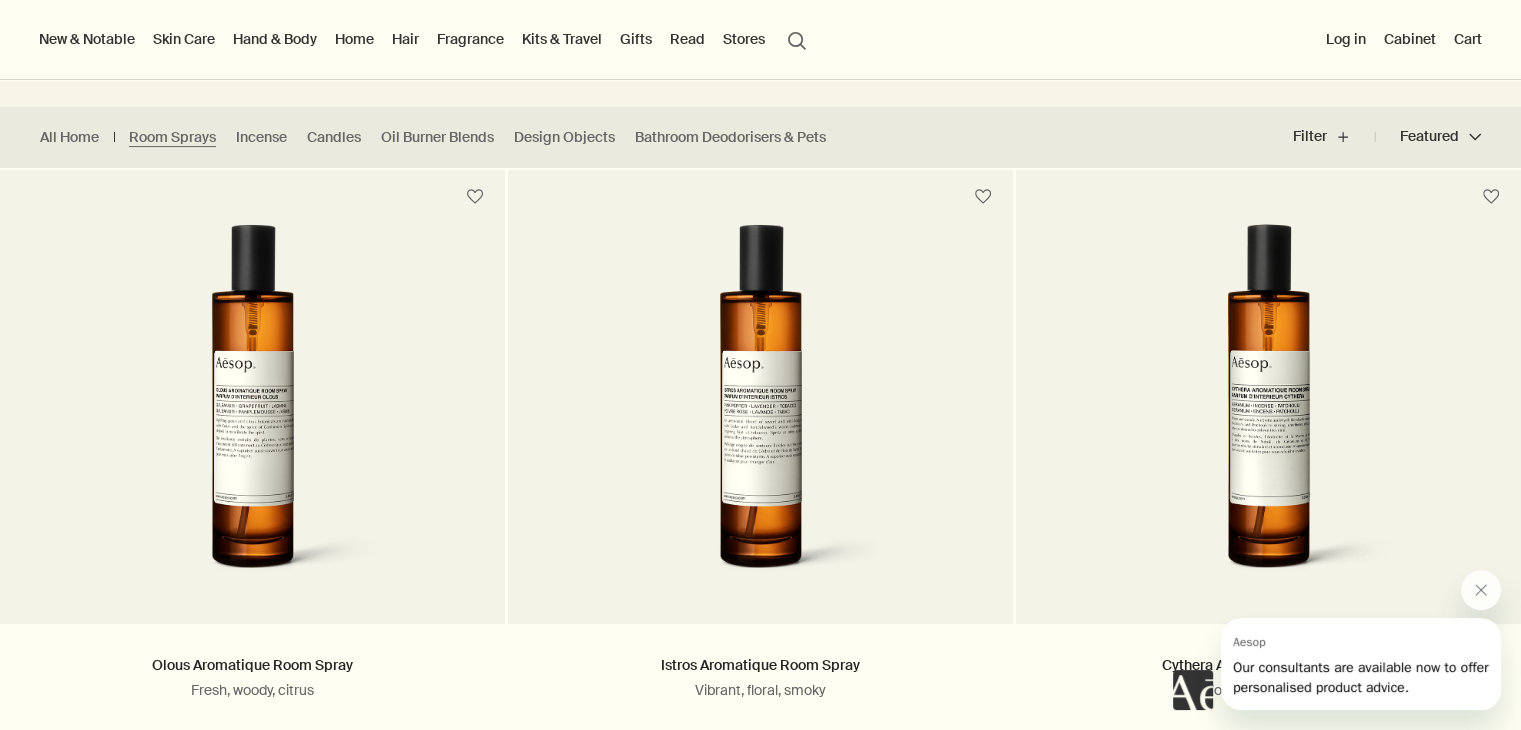 click on "Hand & Body Discover Hand & Body   rightArrow Hand Washes & Balms Bar Soaps Body Cleansers & Scrubs Body Balms & Oils Oral Care & Deodorants See all Hand & Body New additions Eleos Nourishing Body Cleanser Eleos Aromatique Hand Balm Refresh Body Cleansing Slab New Eleos Nourishing Body Cleanser   rightArrow The shower, your stage" at bounding box center [275, 40] 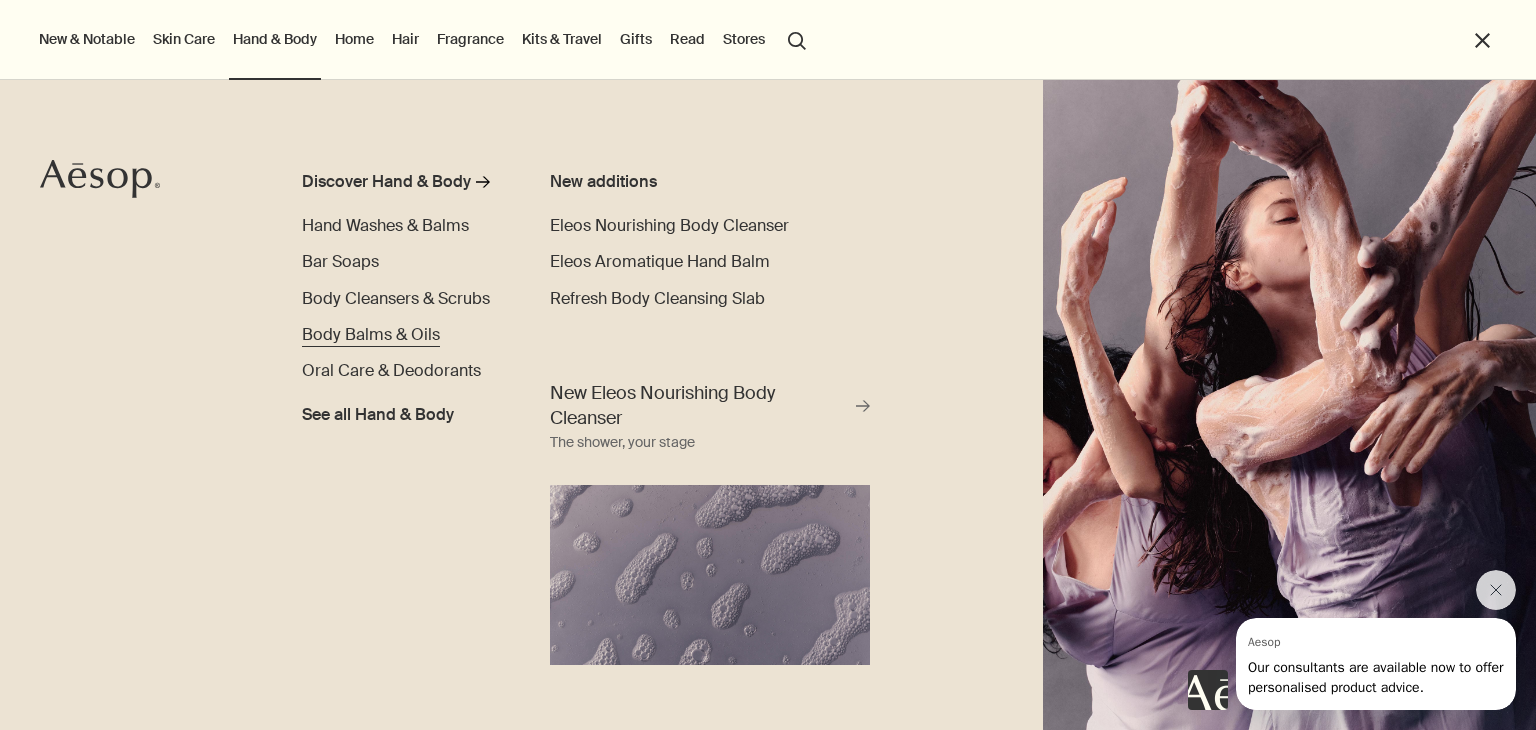 click on "Body Balms & Oils" at bounding box center [371, 334] 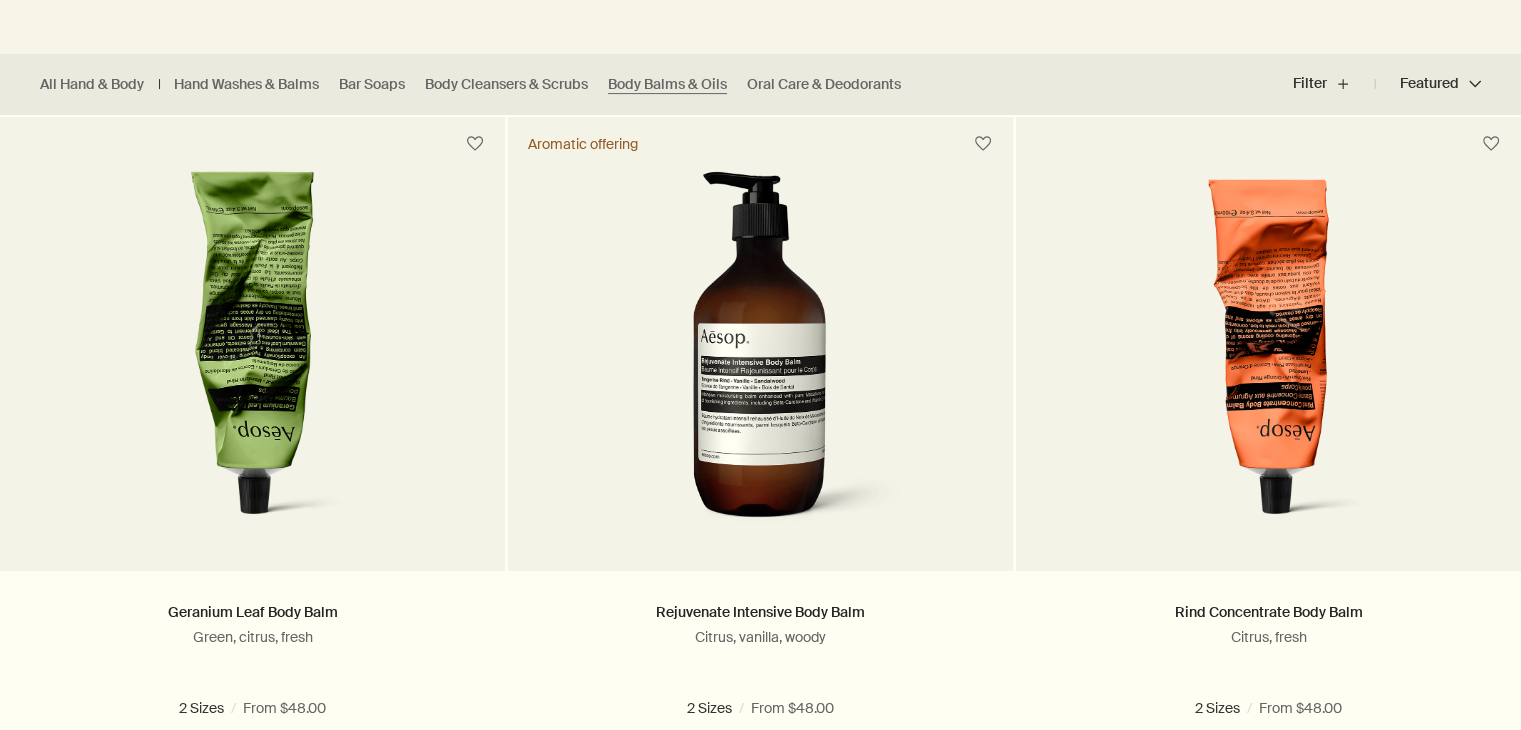 scroll, scrollTop: 522, scrollLeft: 0, axis: vertical 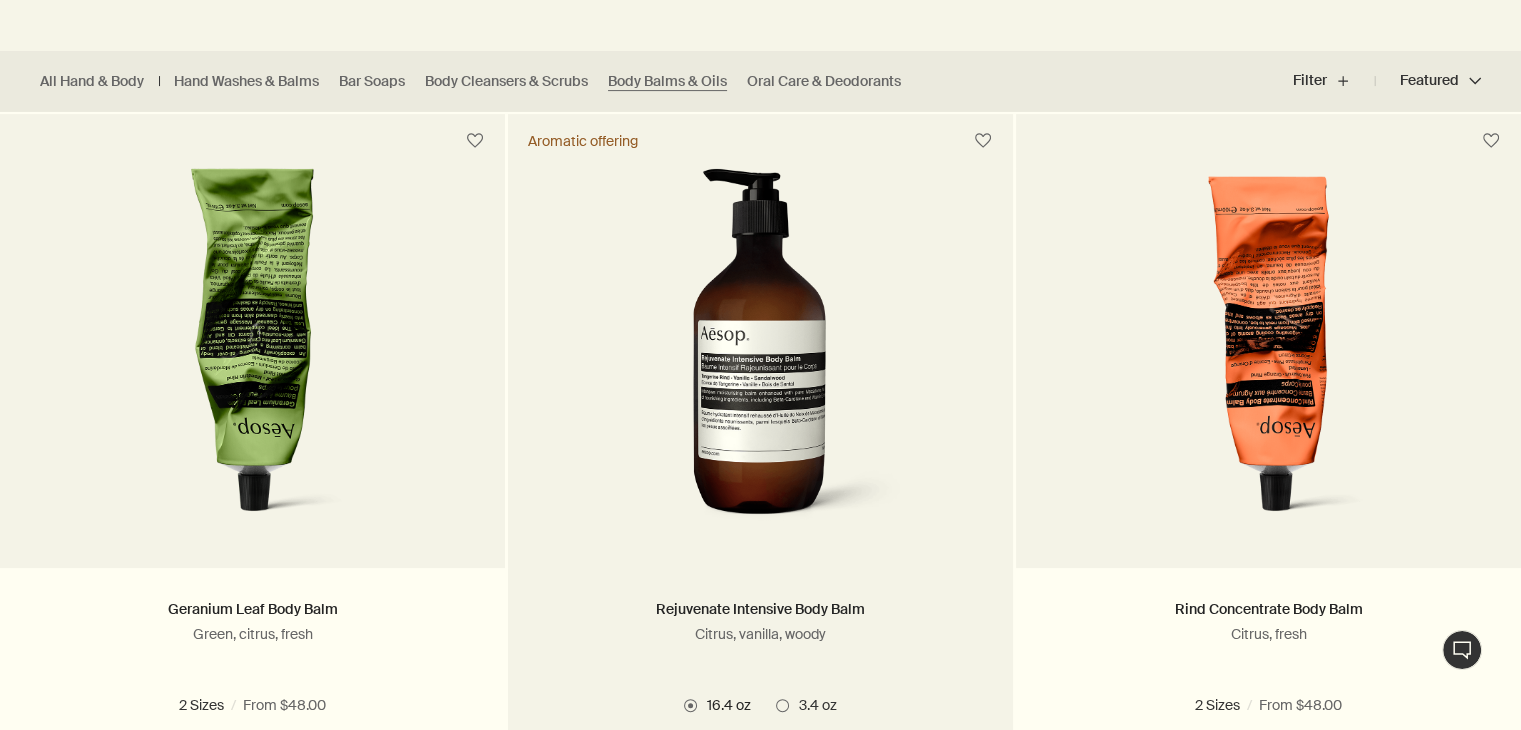 click at bounding box center [760, 353] 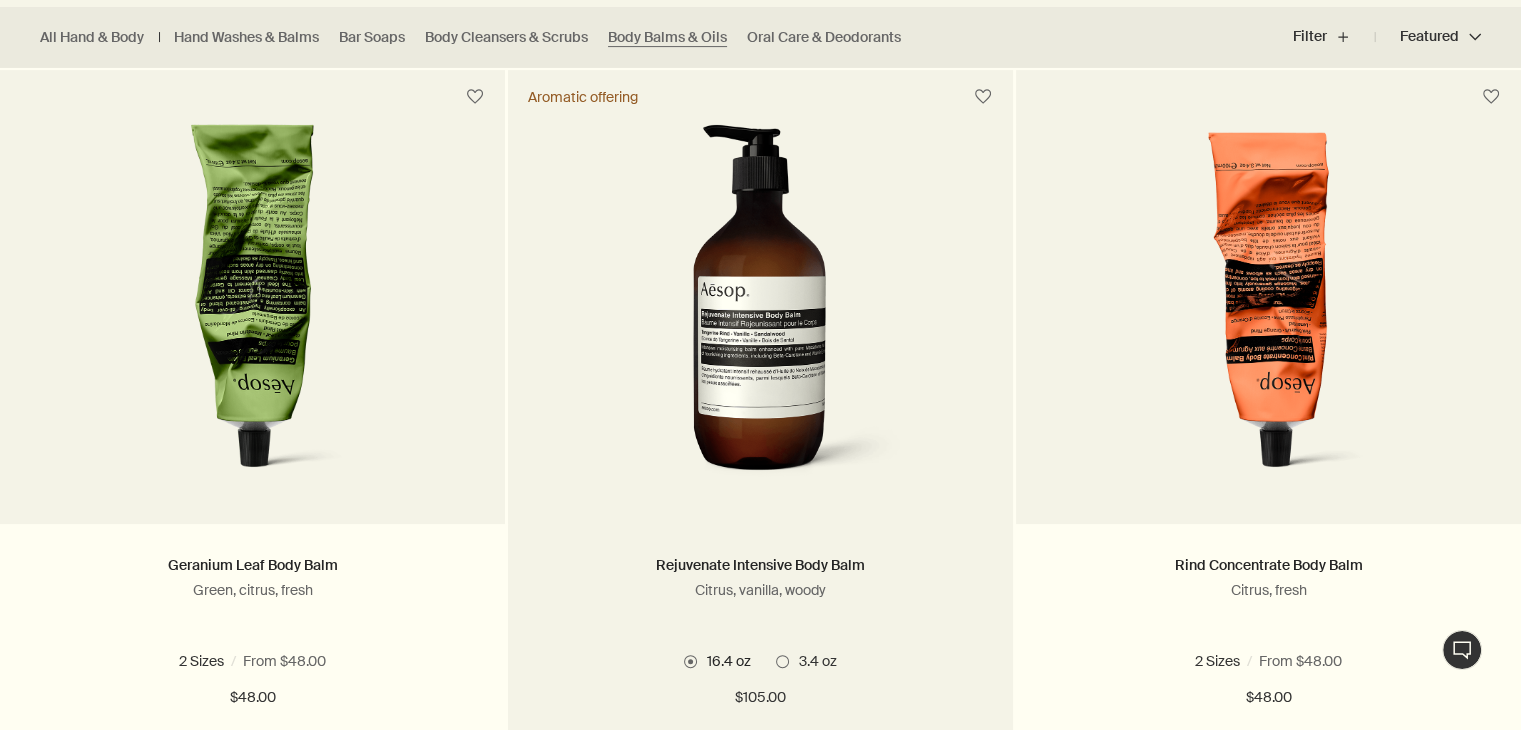 scroll, scrollTop: 594, scrollLeft: 0, axis: vertical 